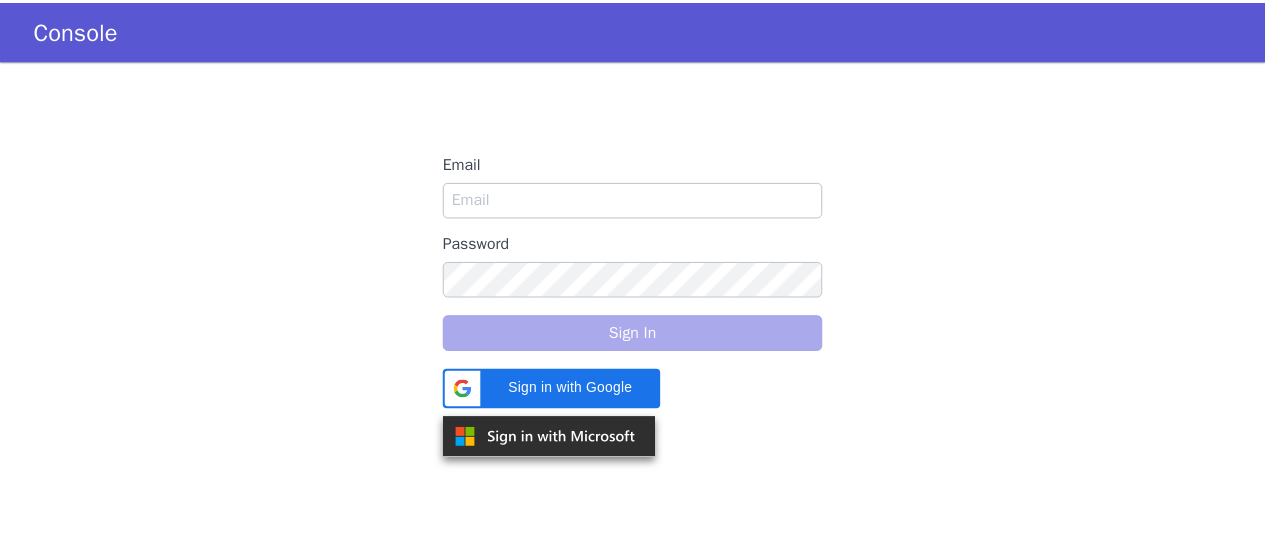 scroll, scrollTop: 0, scrollLeft: 0, axis: both 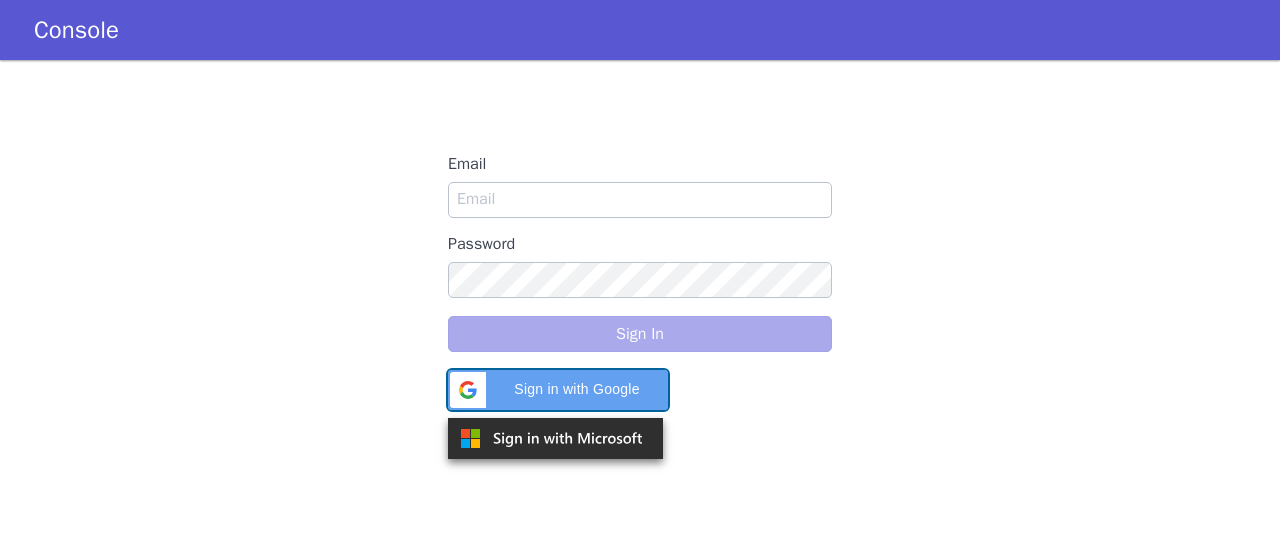 click on "Sign in with Google Sign in with Google. Opens in new tab" at bounding box center (558, 390) 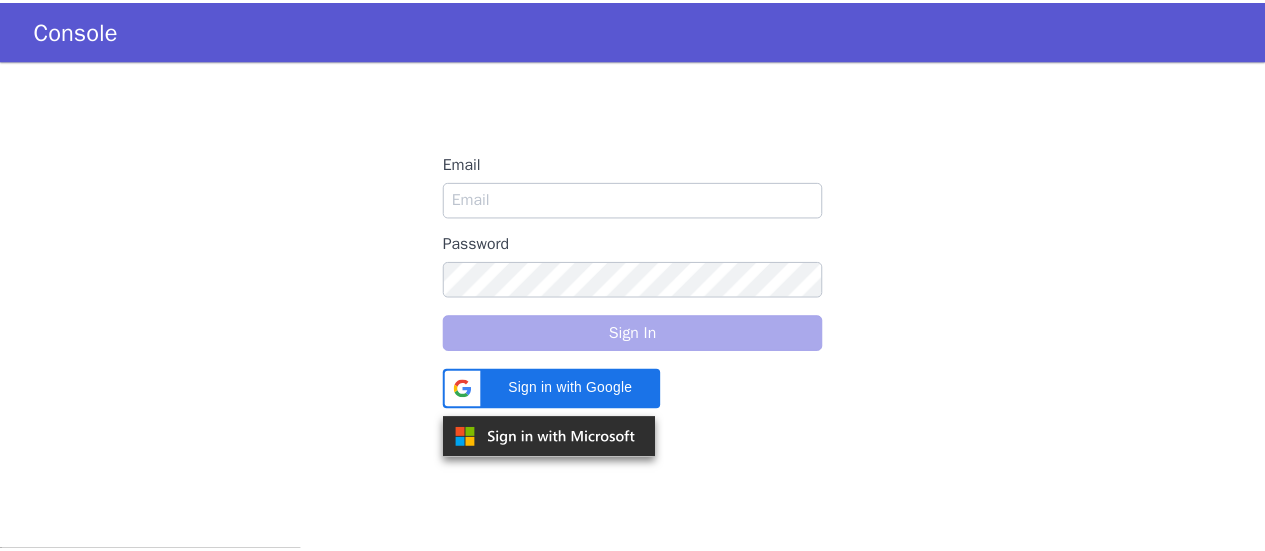 scroll, scrollTop: 0, scrollLeft: 0, axis: both 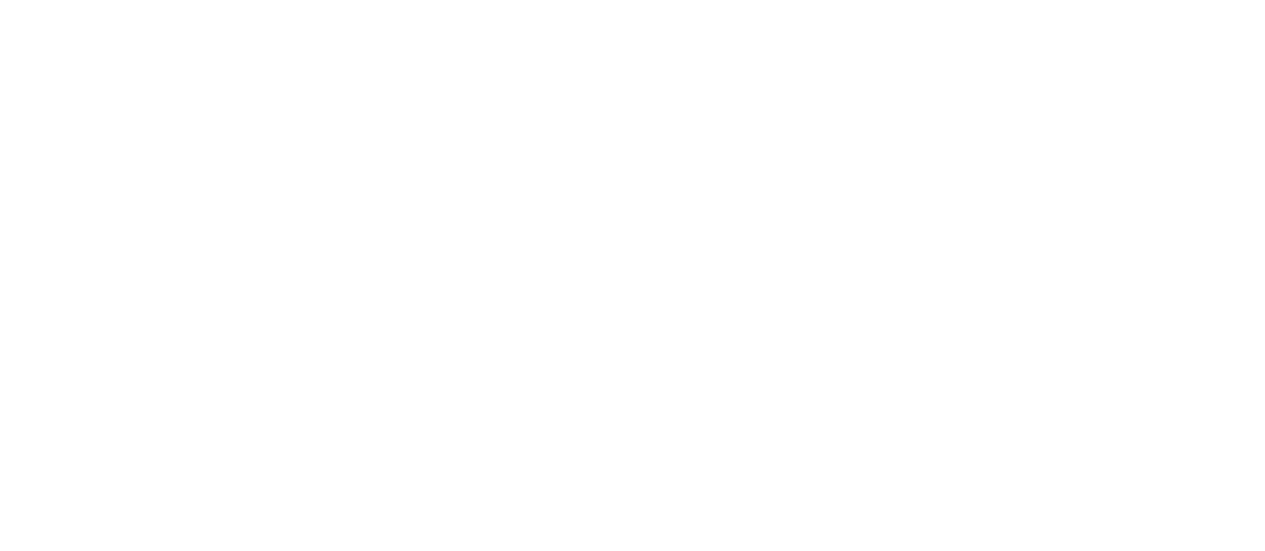 click on "Console Email Password Sign In" at bounding box center [632, 275] 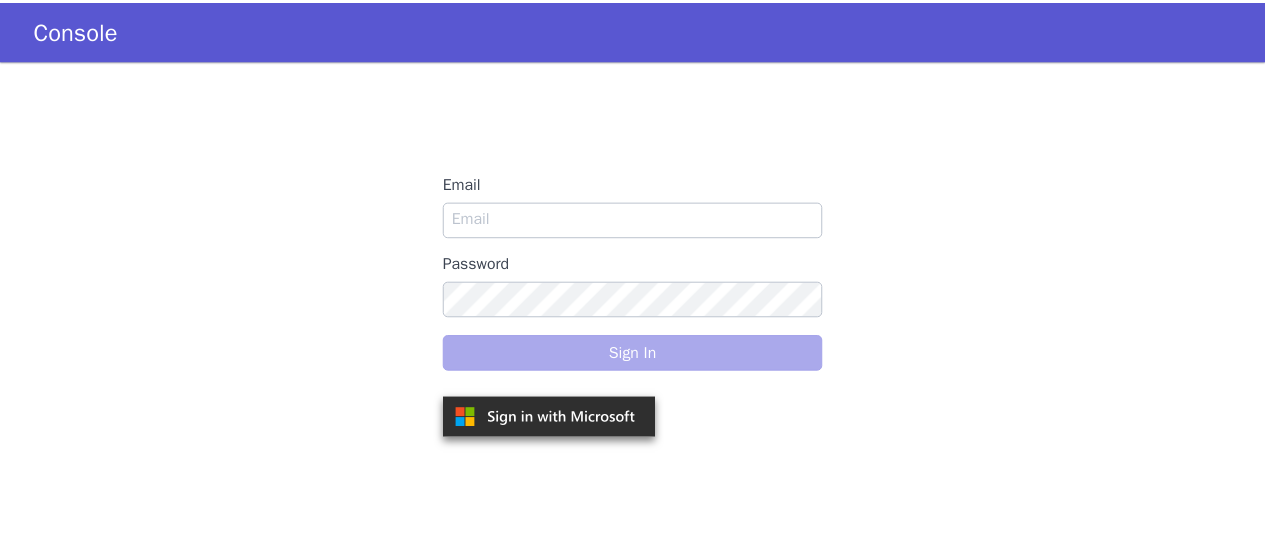 scroll, scrollTop: 0, scrollLeft: 0, axis: both 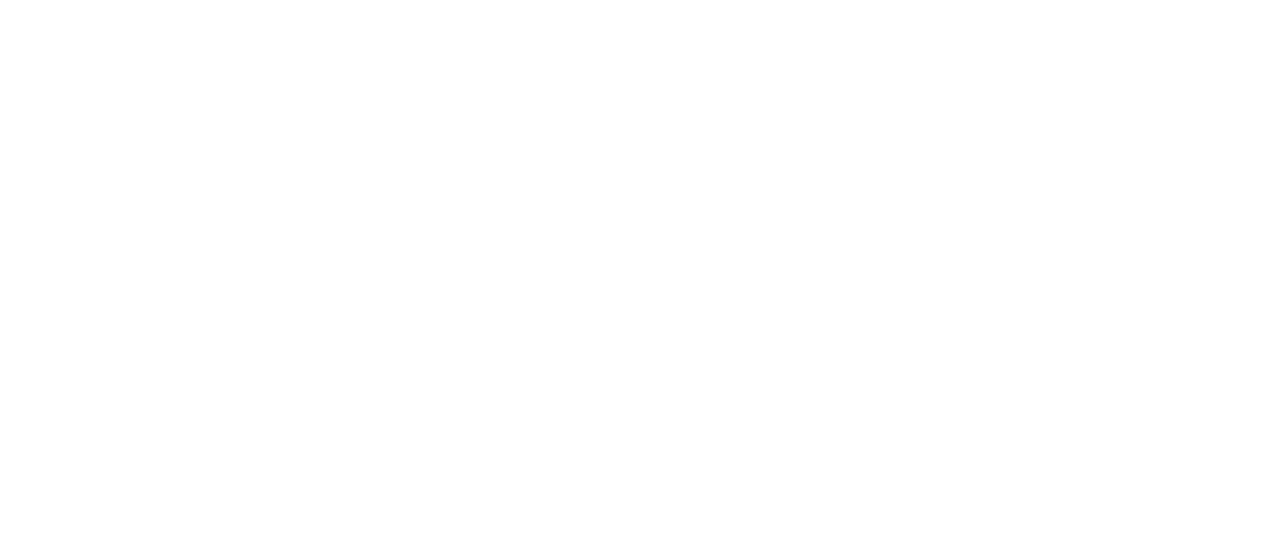 click on "Console Email Password Sign In" at bounding box center (632, 275) 